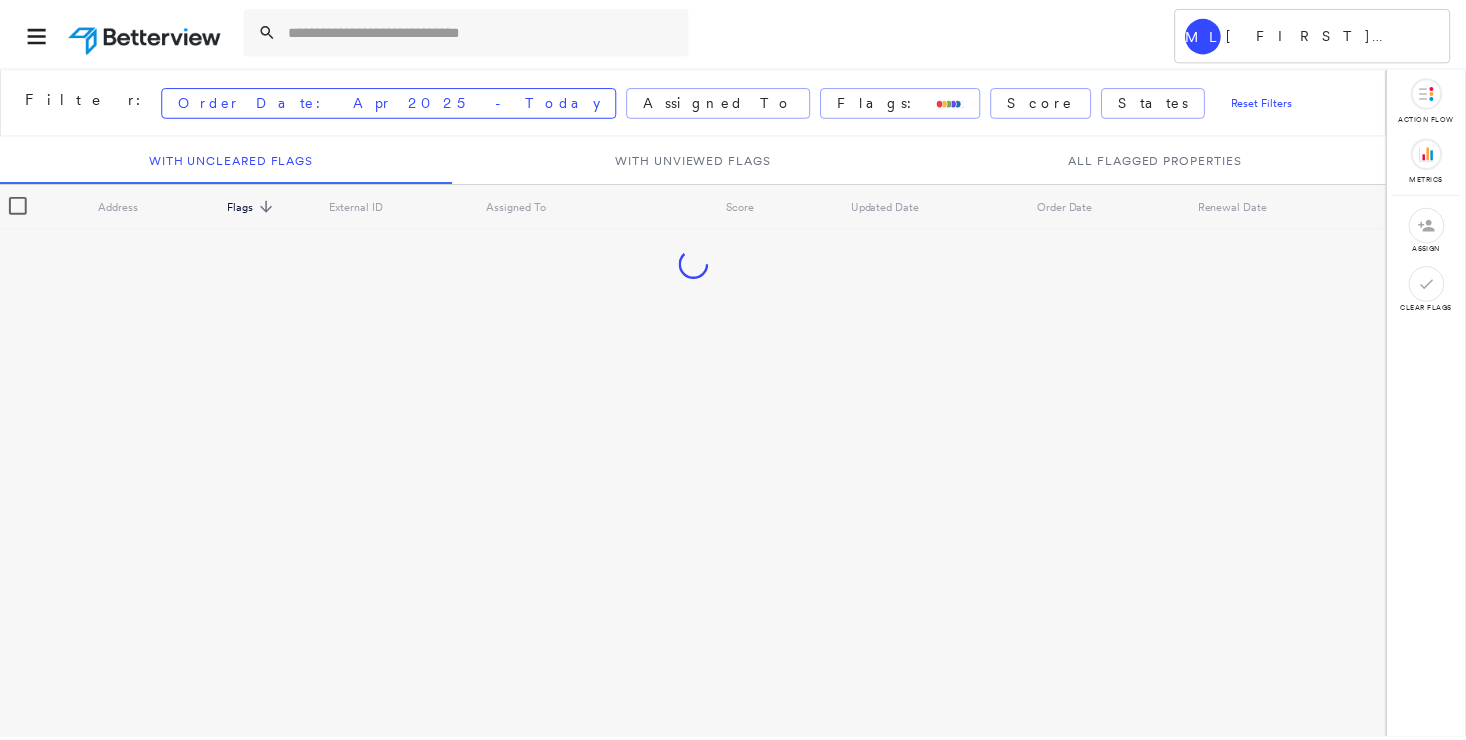 scroll, scrollTop: 0, scrollLeft: 0, axis: both 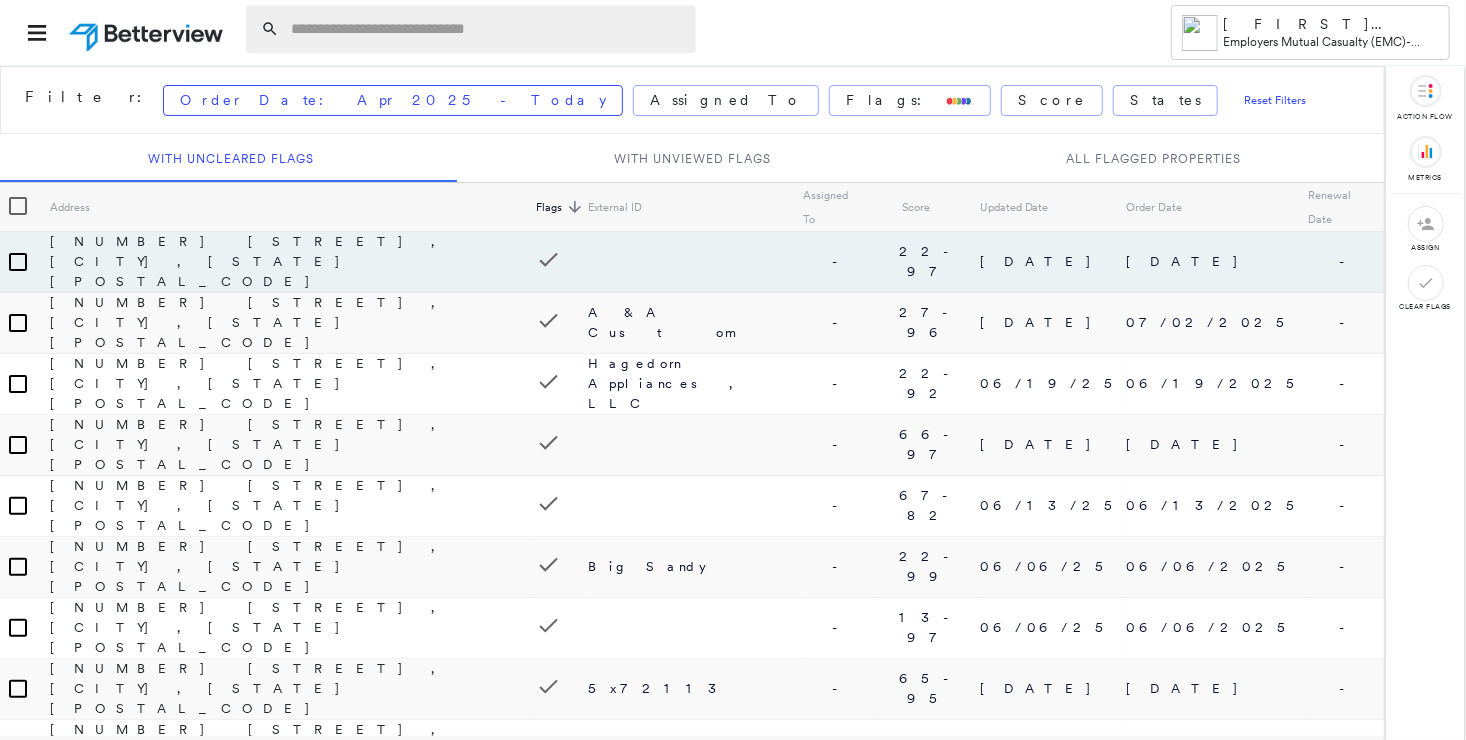 click at bounding box center [487, 29] 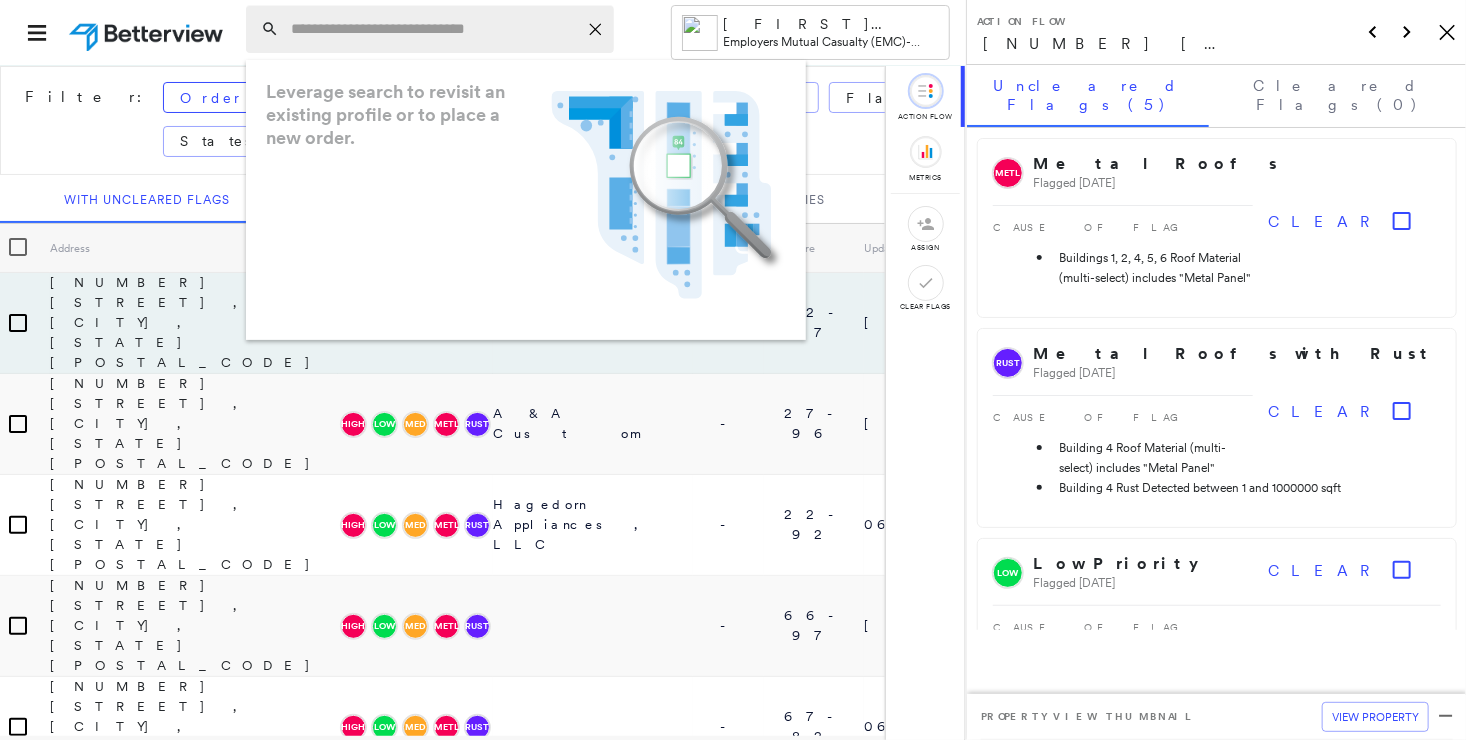 click at bounding box center (434, 29) 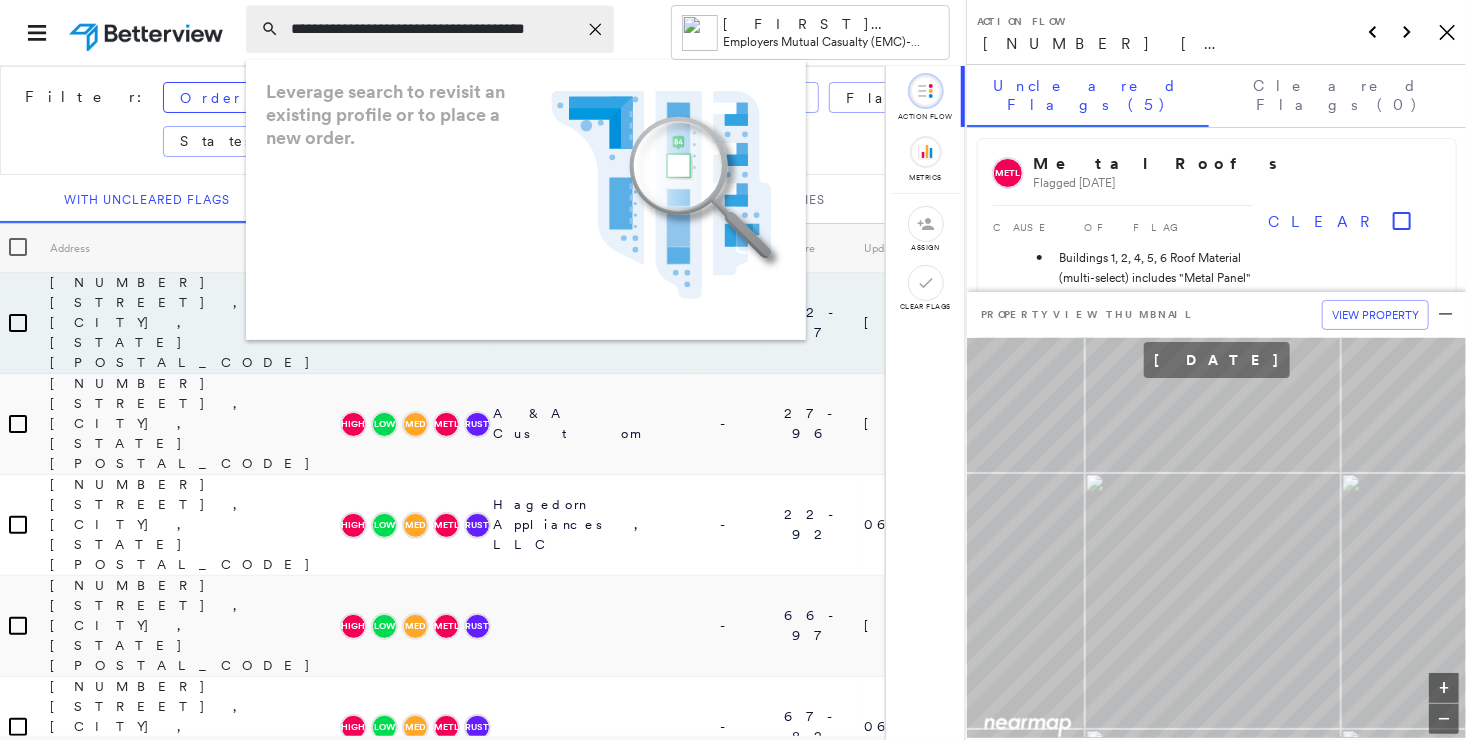 type on "**********" 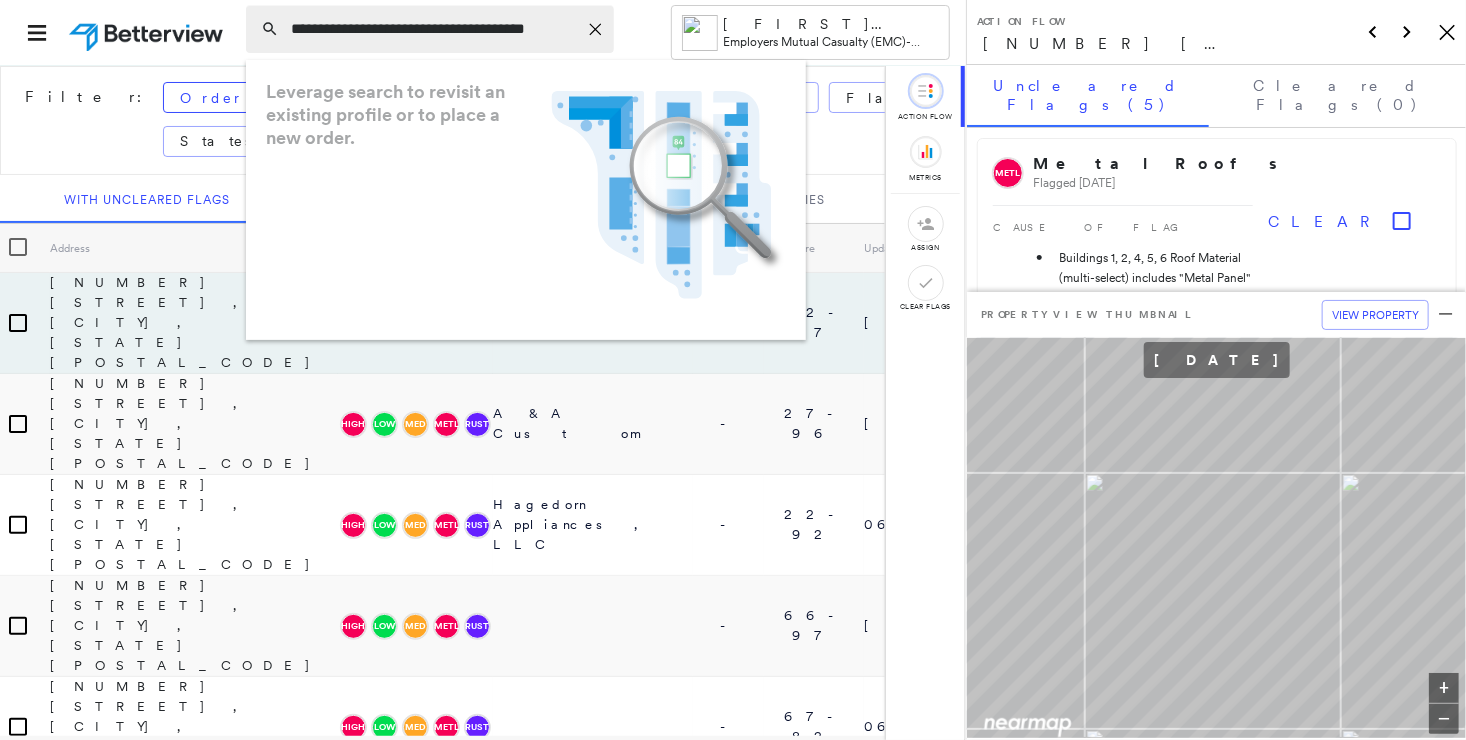 click on "**********" at bounding box center (430, 29) 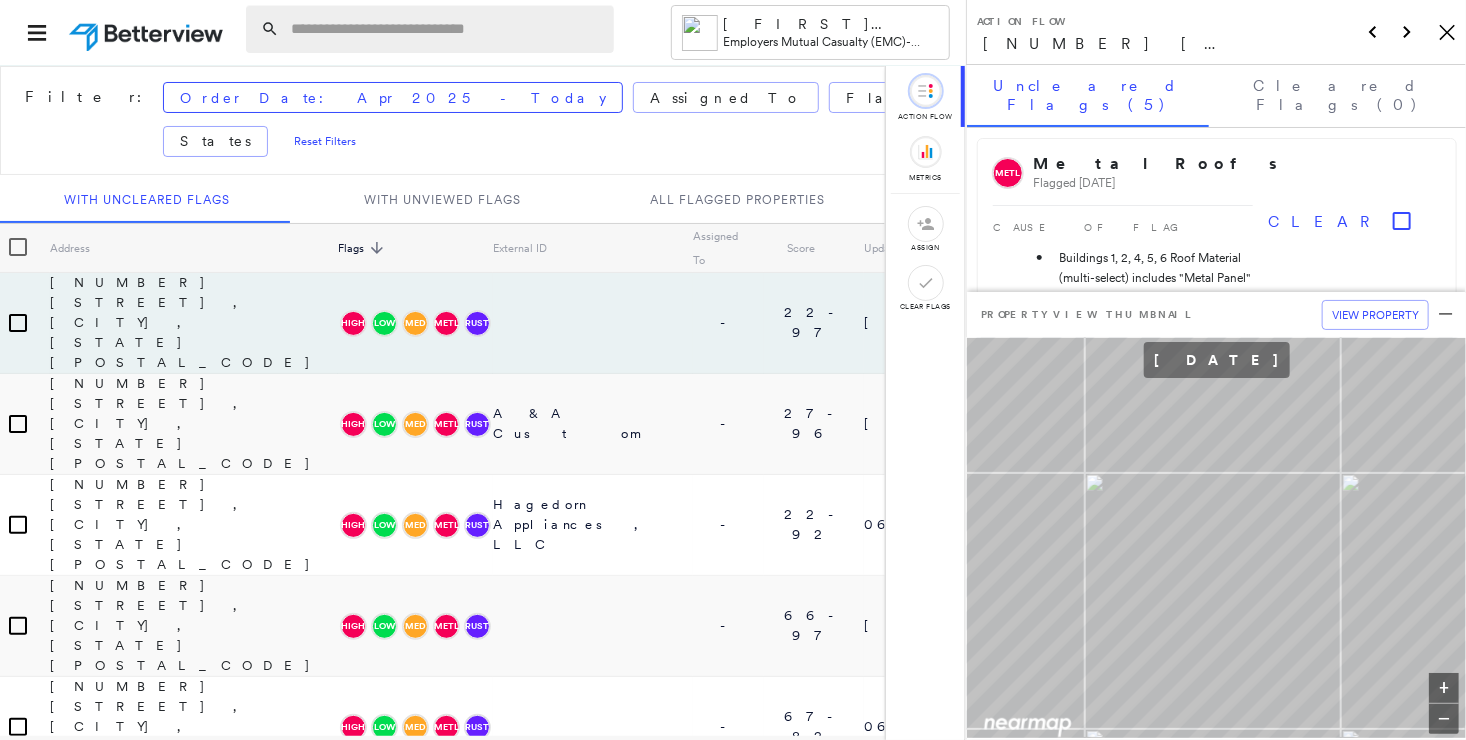 click at bounding box center [446, 29] 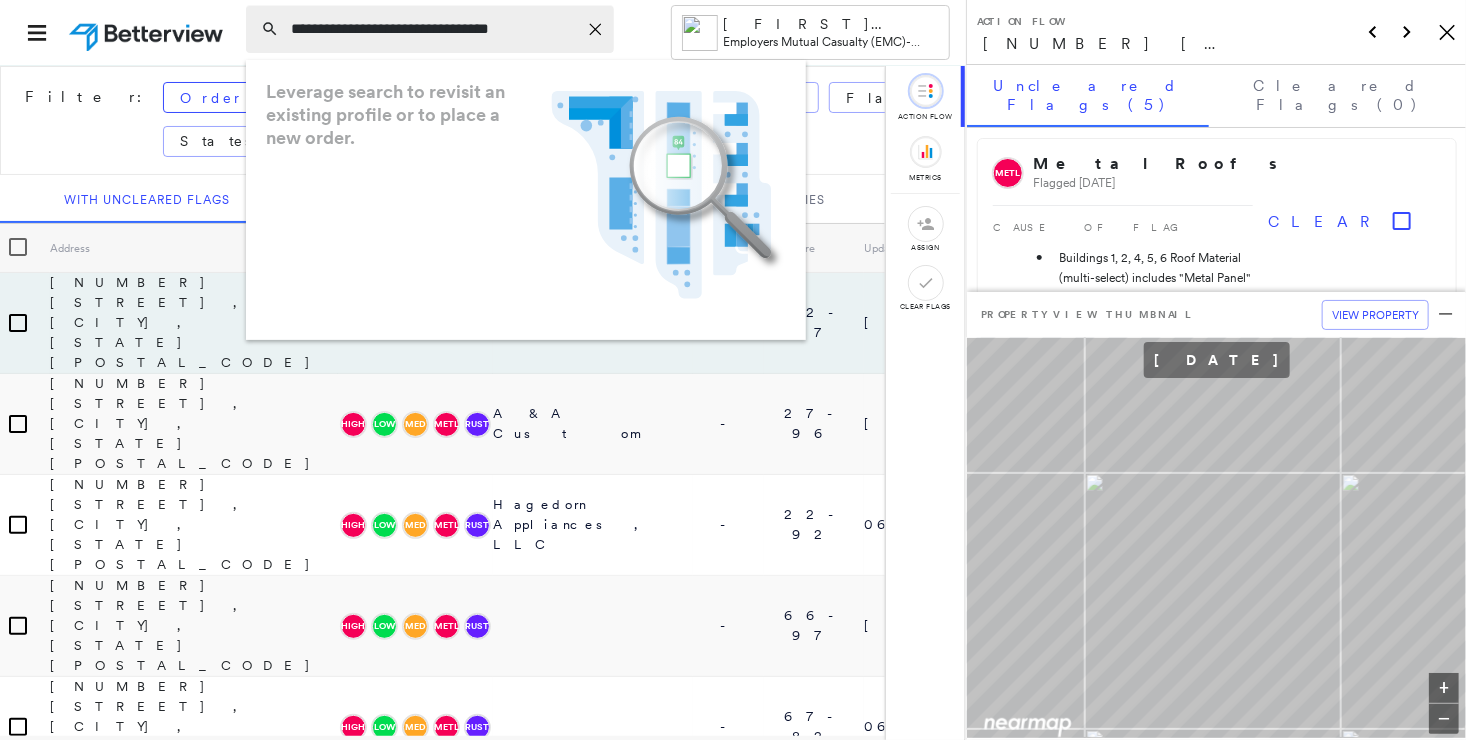 type on "**********" 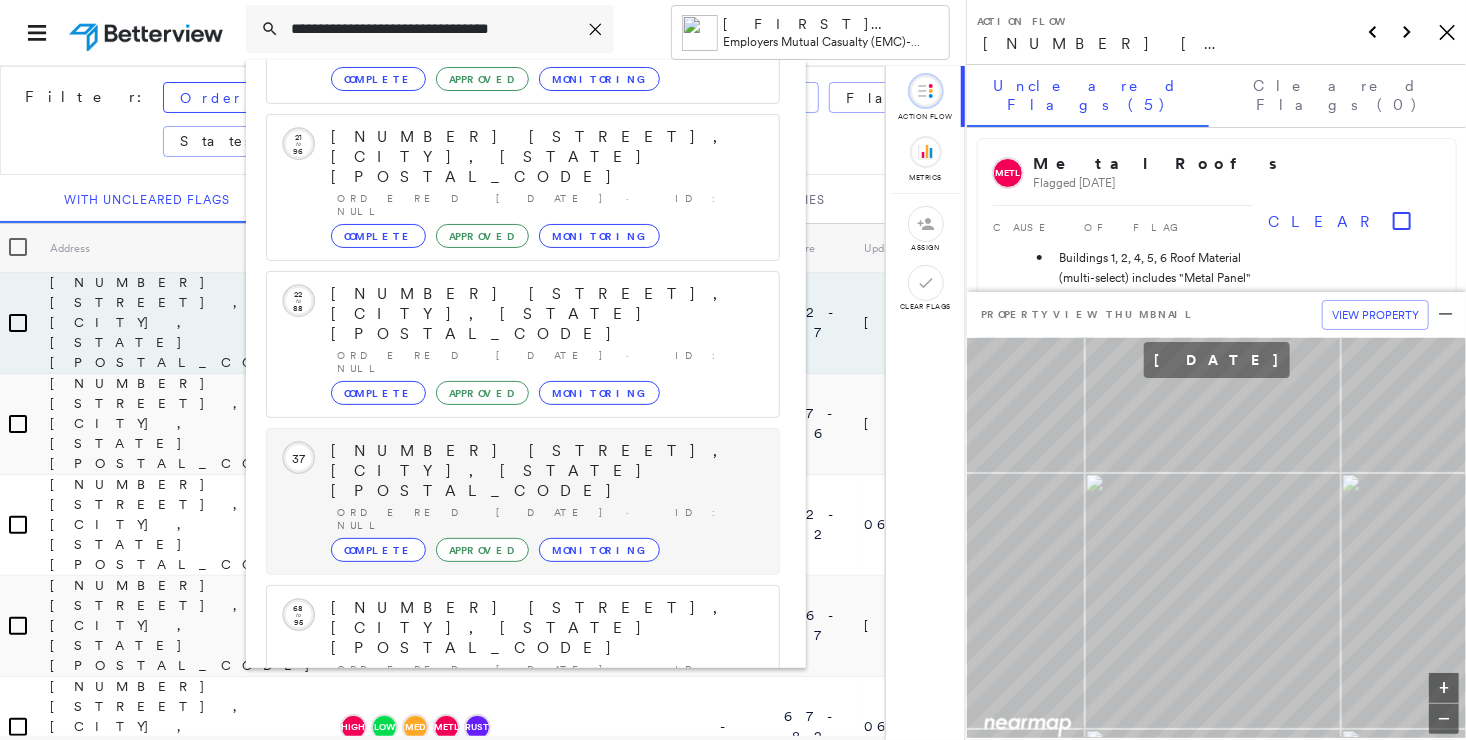 scroll, scrollTop: 297, scrollLeft: 0, axis: vertical 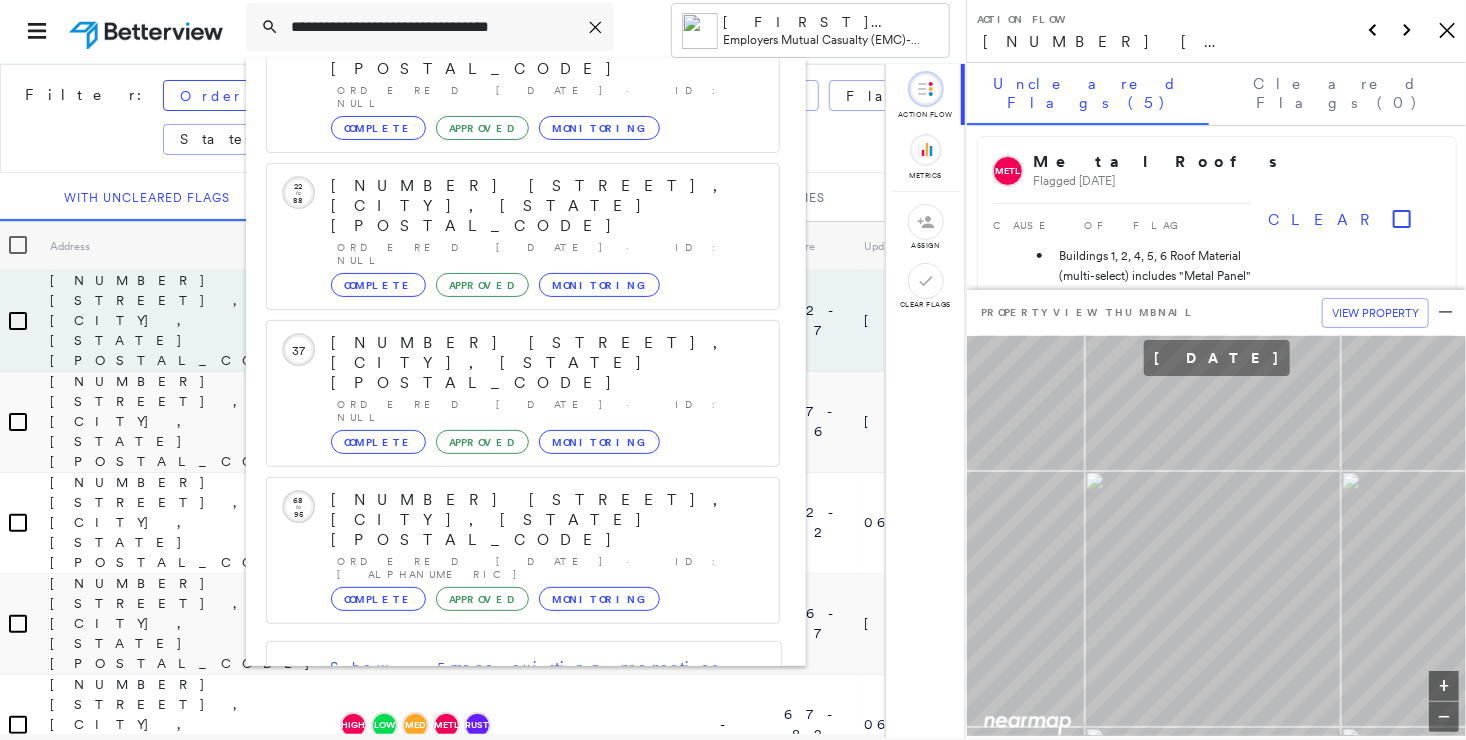 click on "[NUMBER] [STREET], [CITY], [STATE], [COUNTRY]" at bounding box center [501, 812] 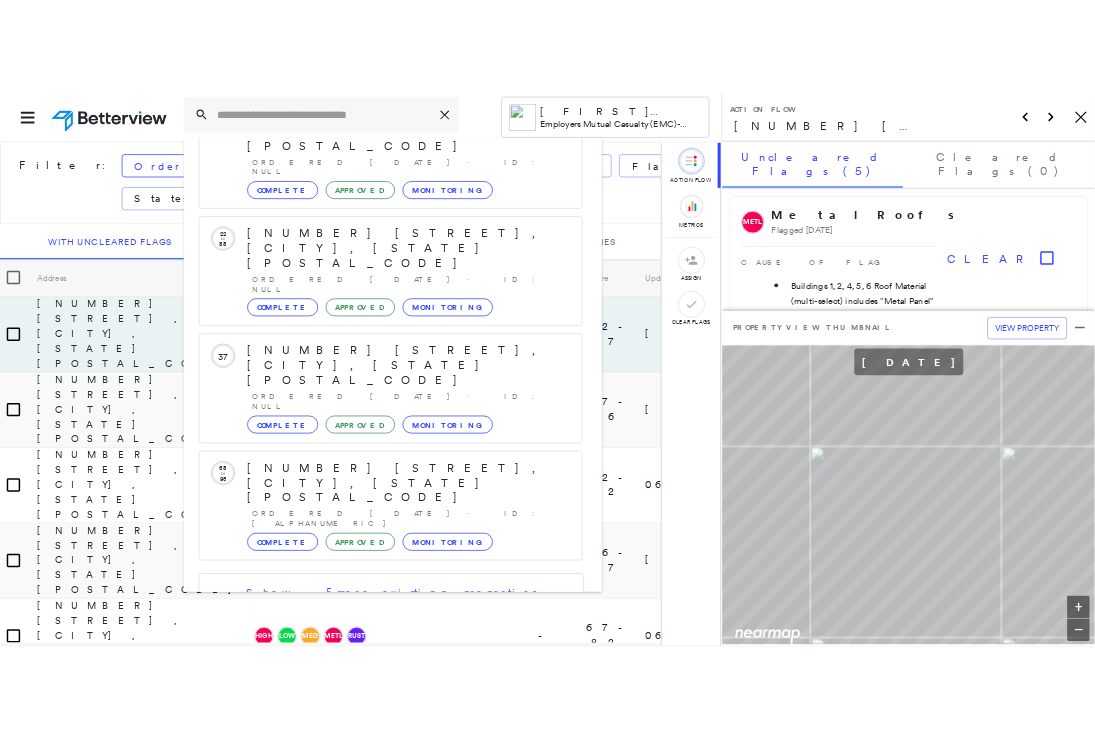 scroll, scrollTop: 0, scrollLeft: 0, axis: both 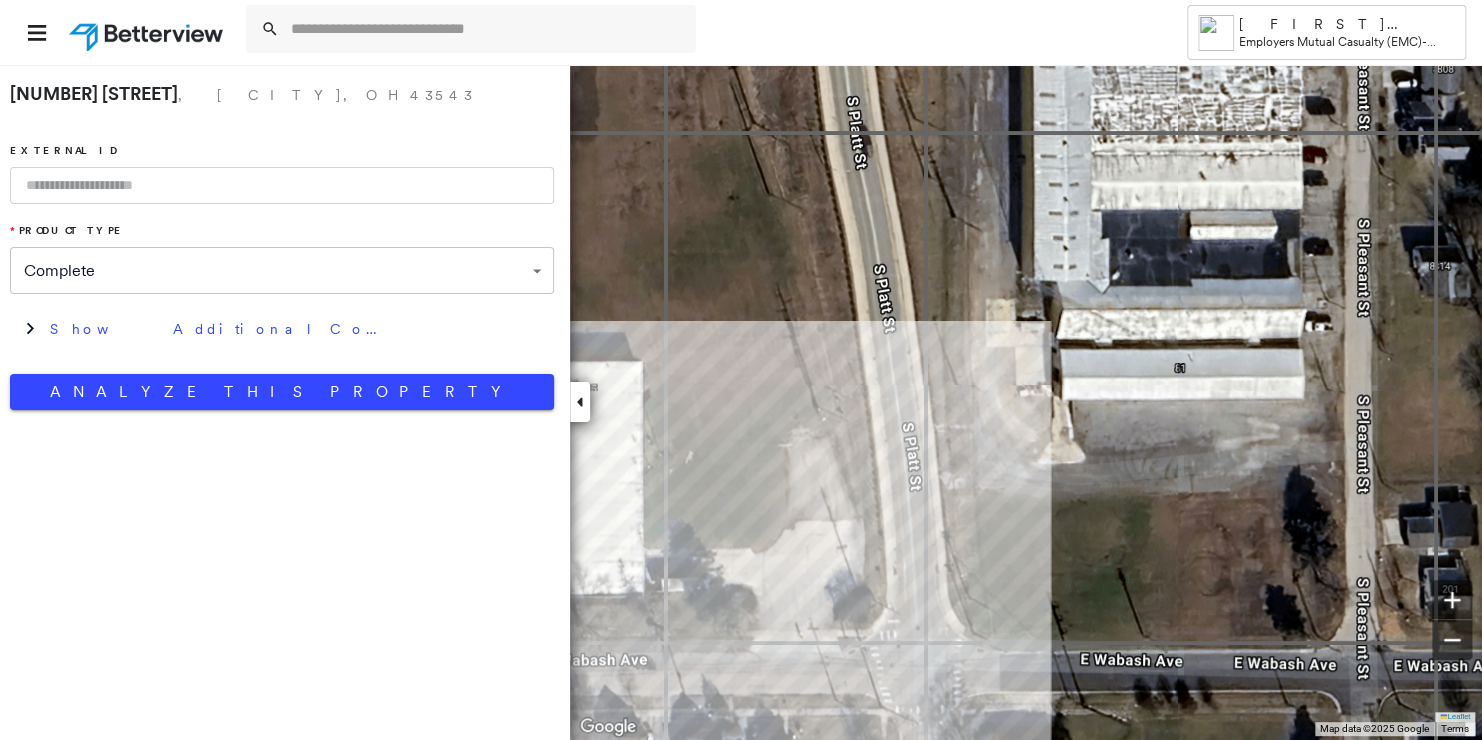 click on "**********" at bounding box center [741, 370] 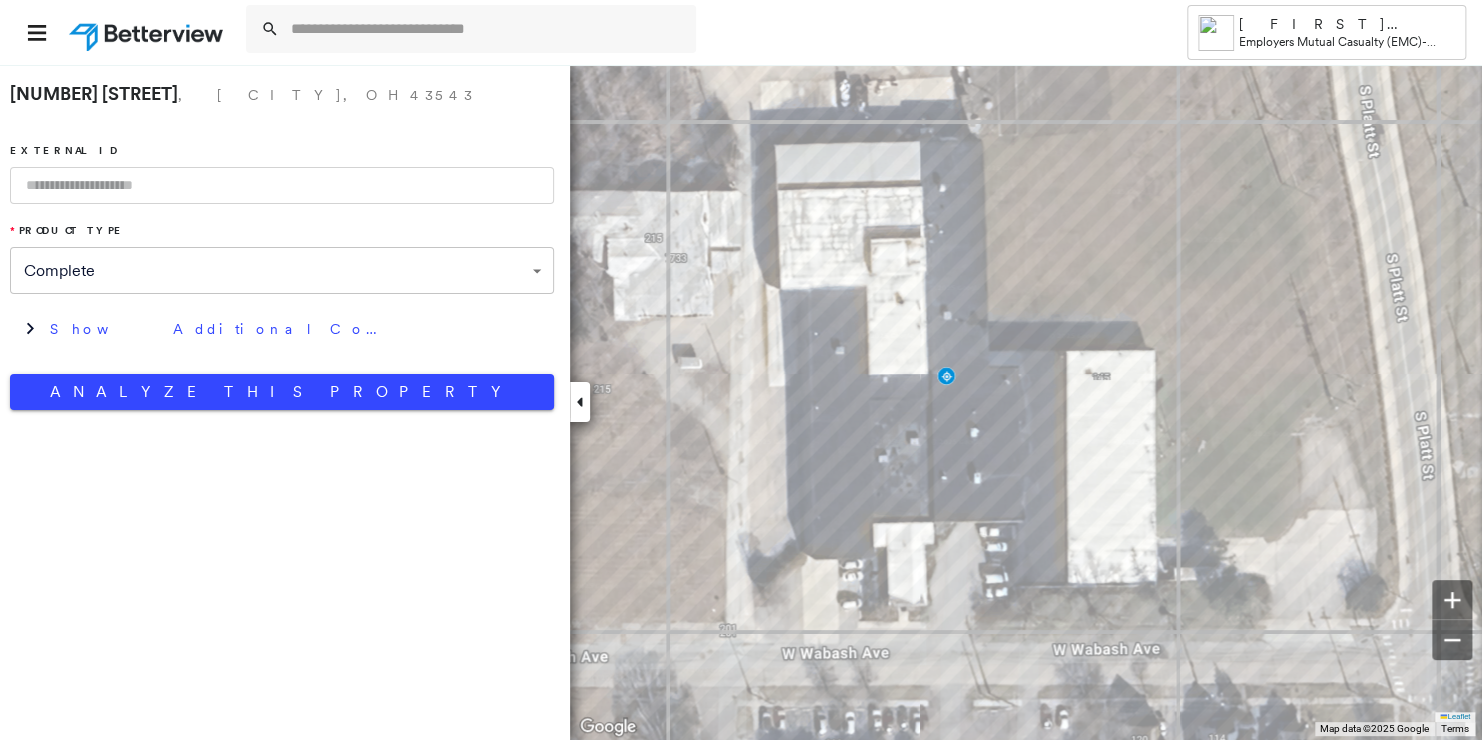 drag, startPoint x: 237, startPoint y: 391, endPoint x: 239, endPoint y: 217, distance: 174.01149 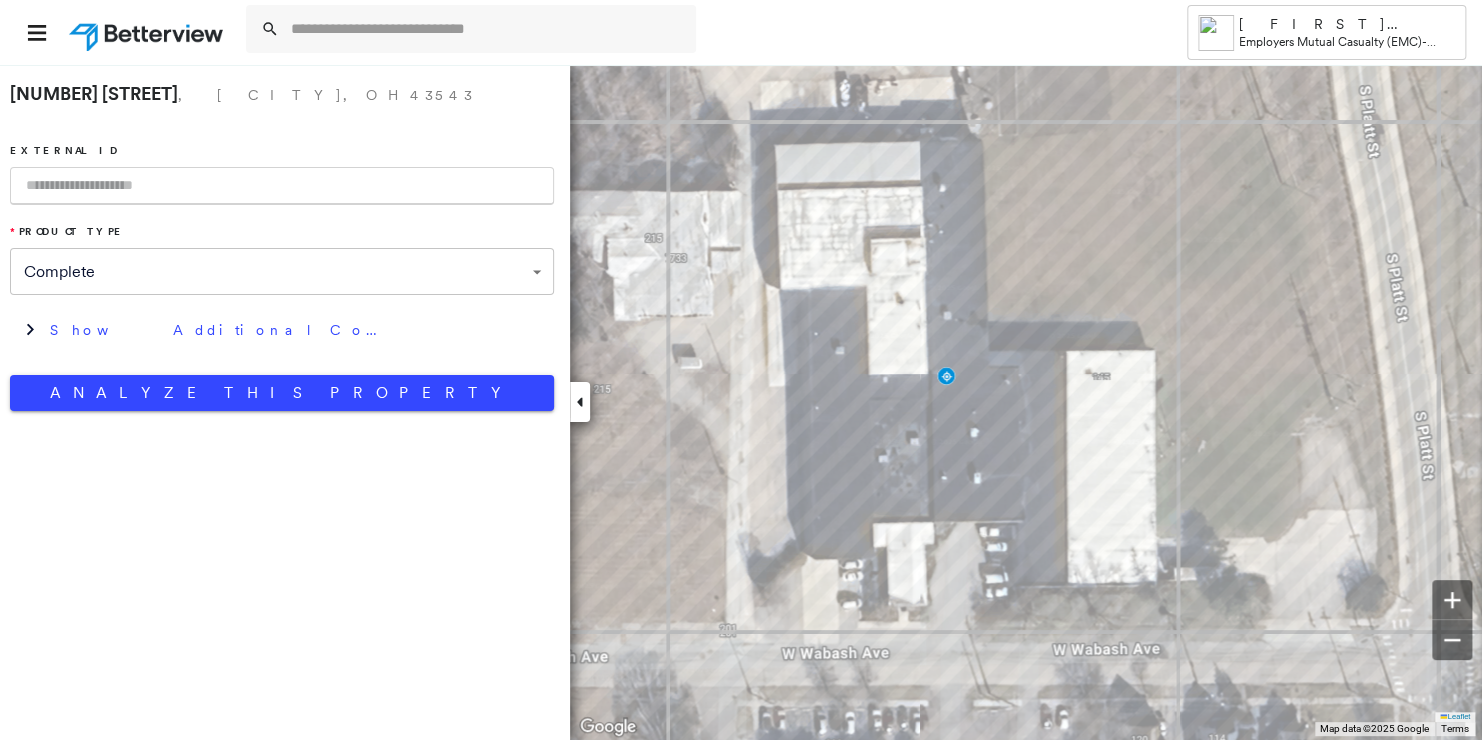 click at bounding box center [282, 186] 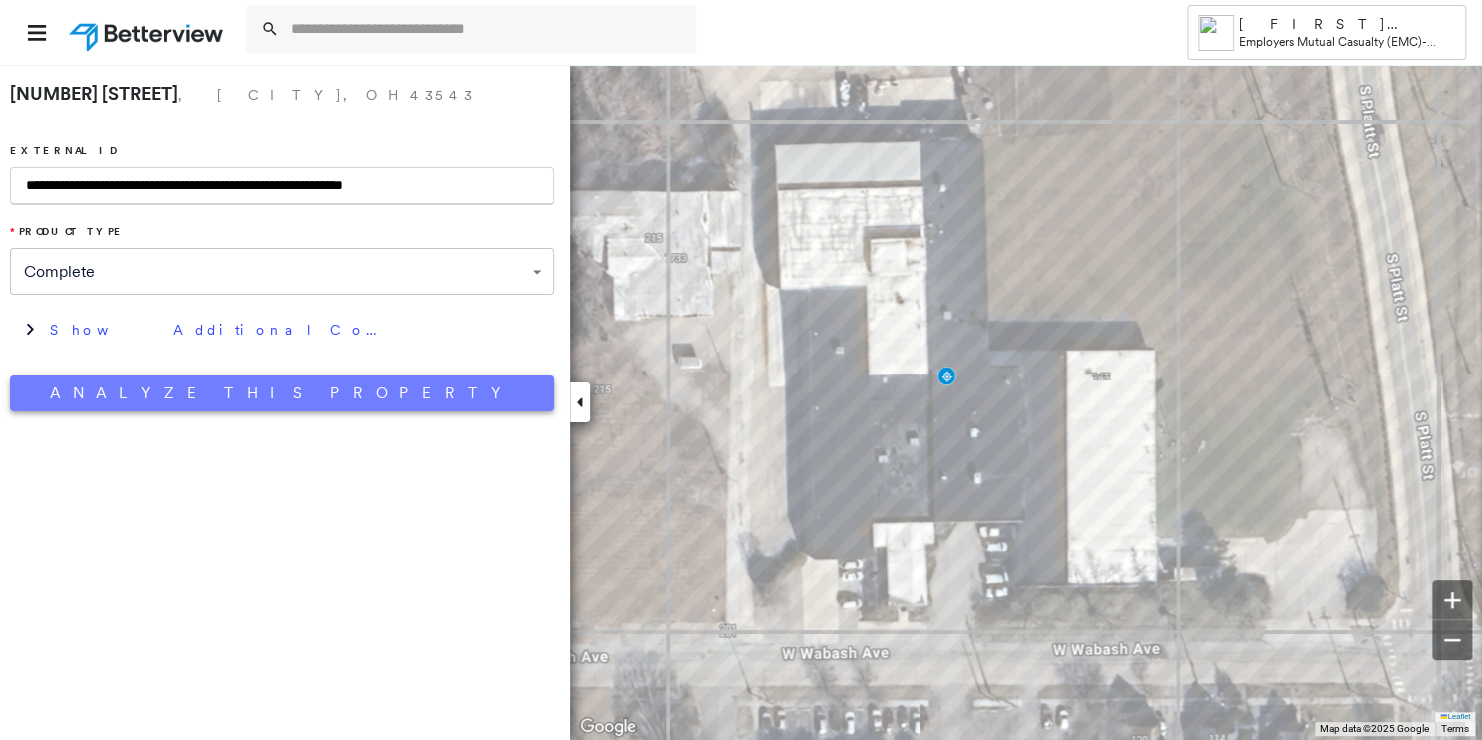 type on "**********" 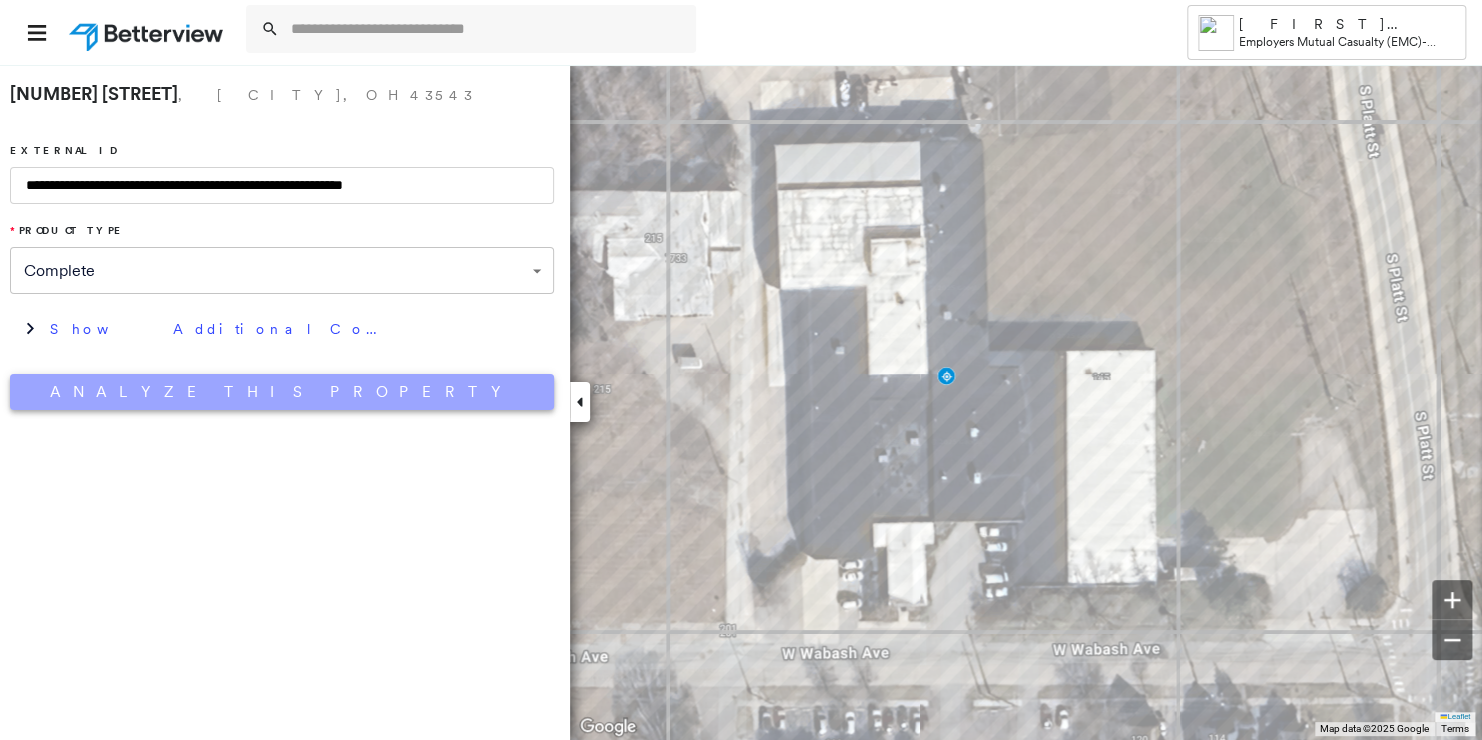 click on "Analyze This Property" at bounding box center [282, 392] 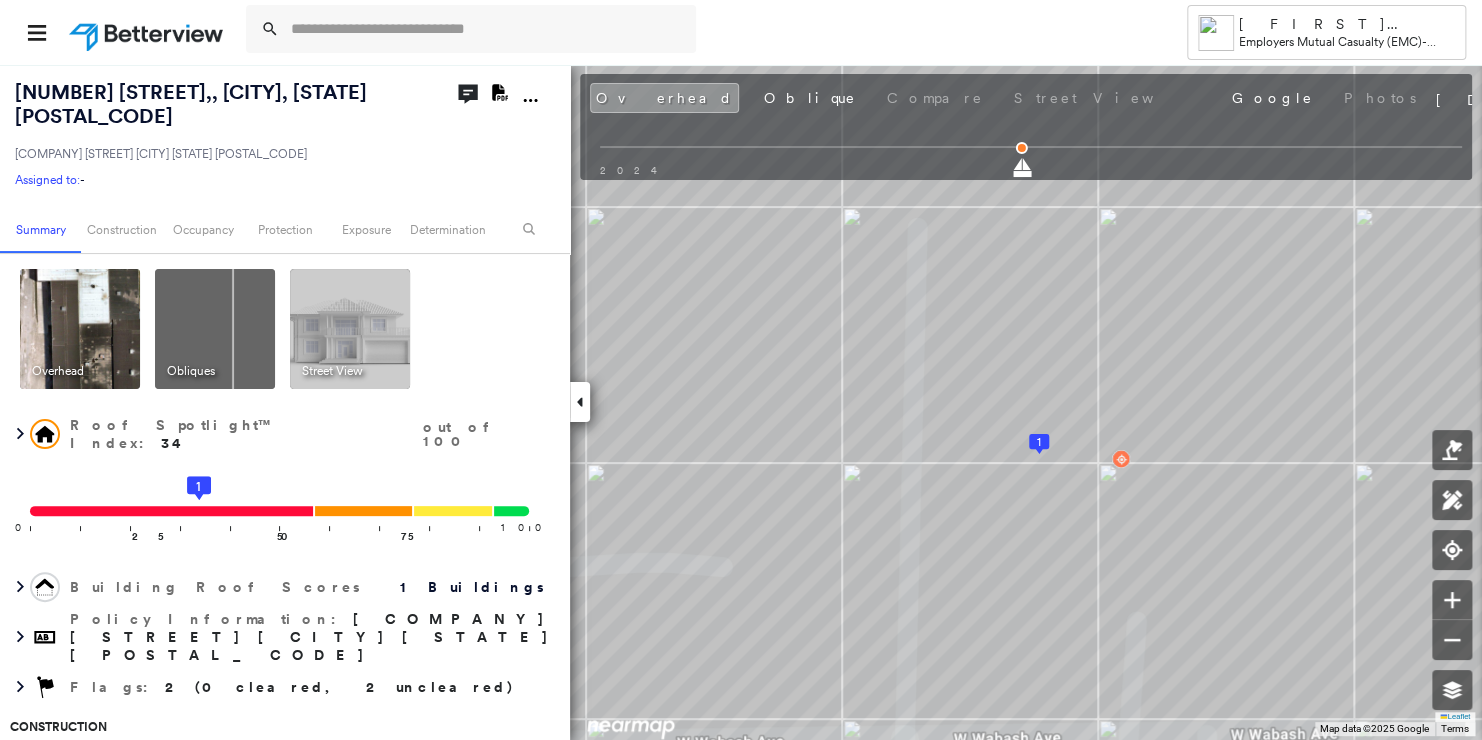 click on "[NUMBER] [STREET] ,  [CITY], [STATE] [POSTAL_CODE] [COMPANY]  [STREET] [CITY] [STATE] [POSTAL_CODE] Assigned to:  - Assigned to:  - [COMPANY]  [STREET] [CITY] [STATE] [POSTAL_CODE] Assigned to:  - Open Comments Download PDF Report" at bounding box center [285, 134] 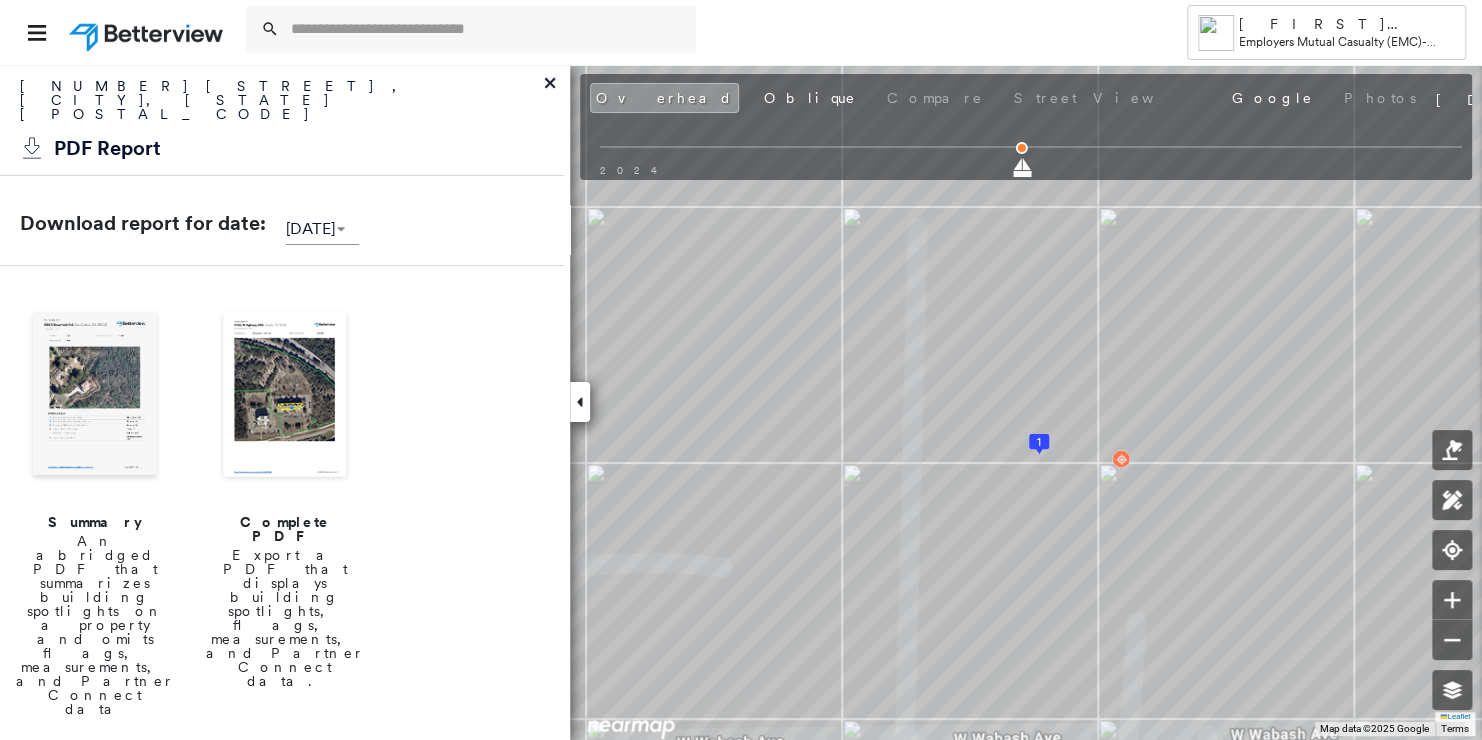 click at bounding box center (285, 396) 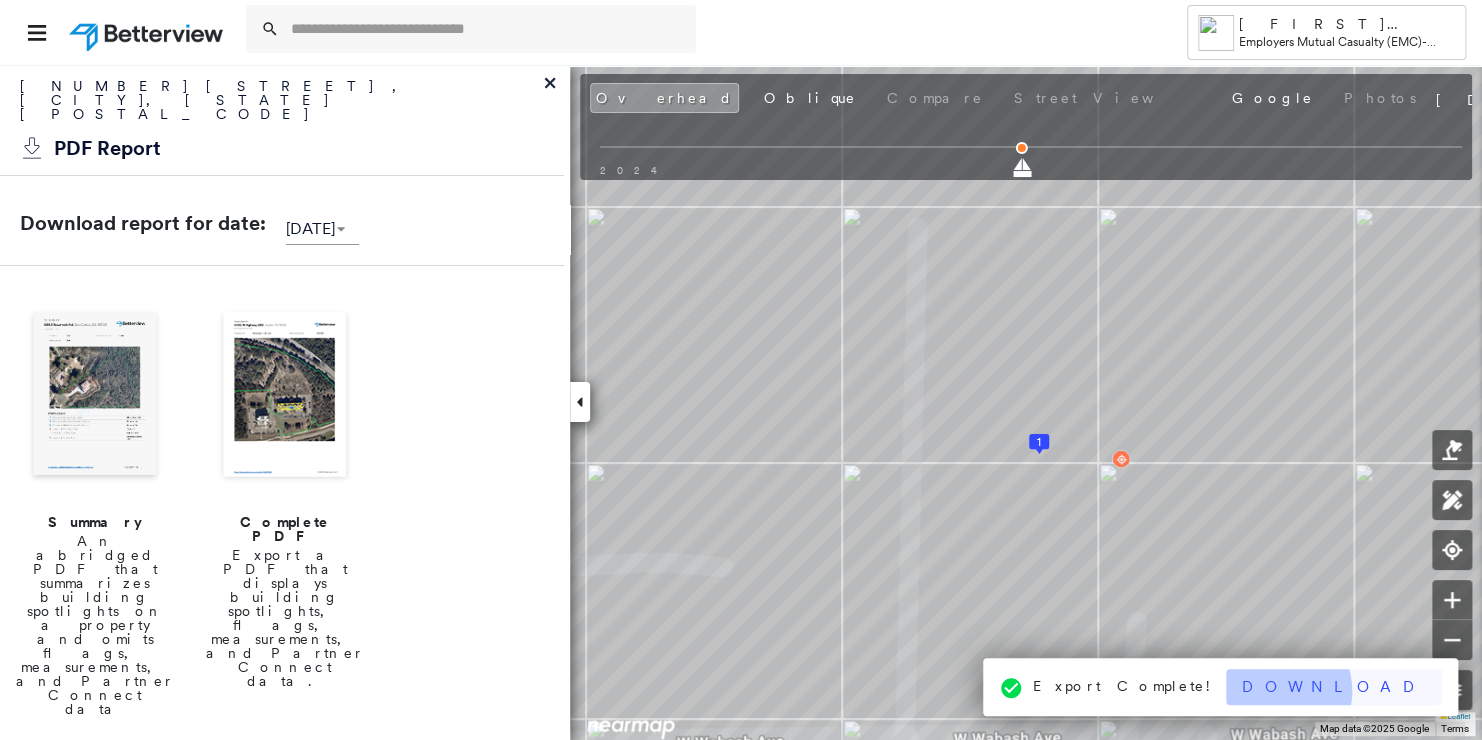 click on "Download" at bounding box center (1334, 687) 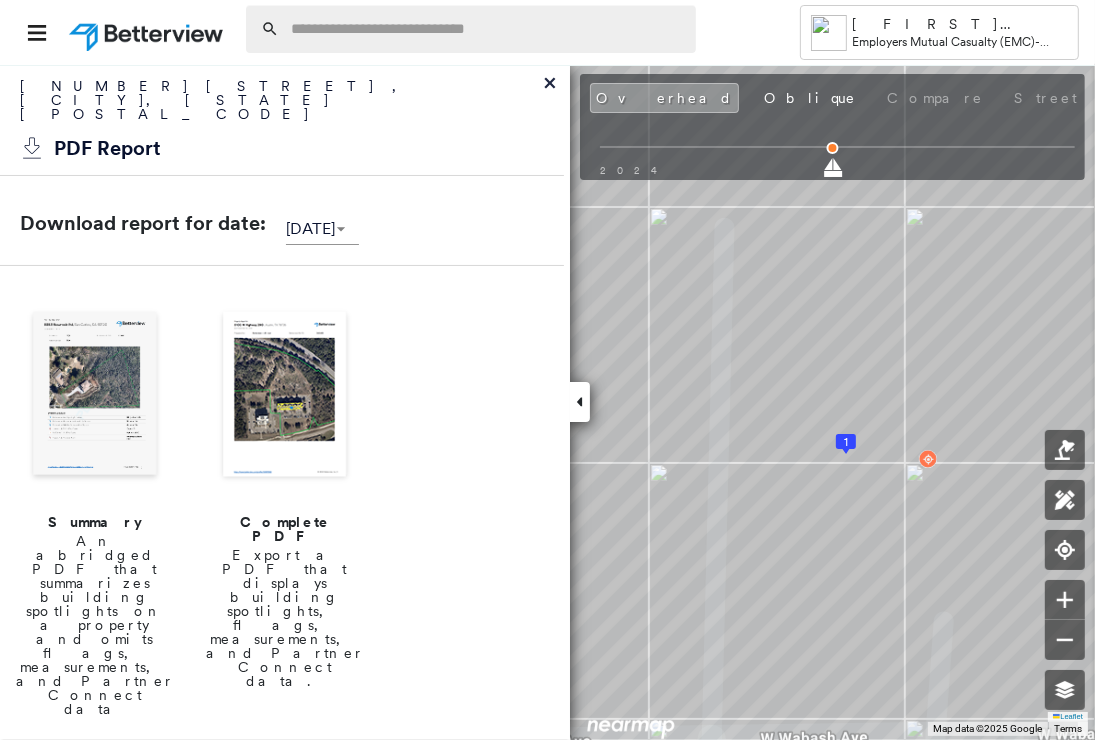 click at bounding box center [487, 29] 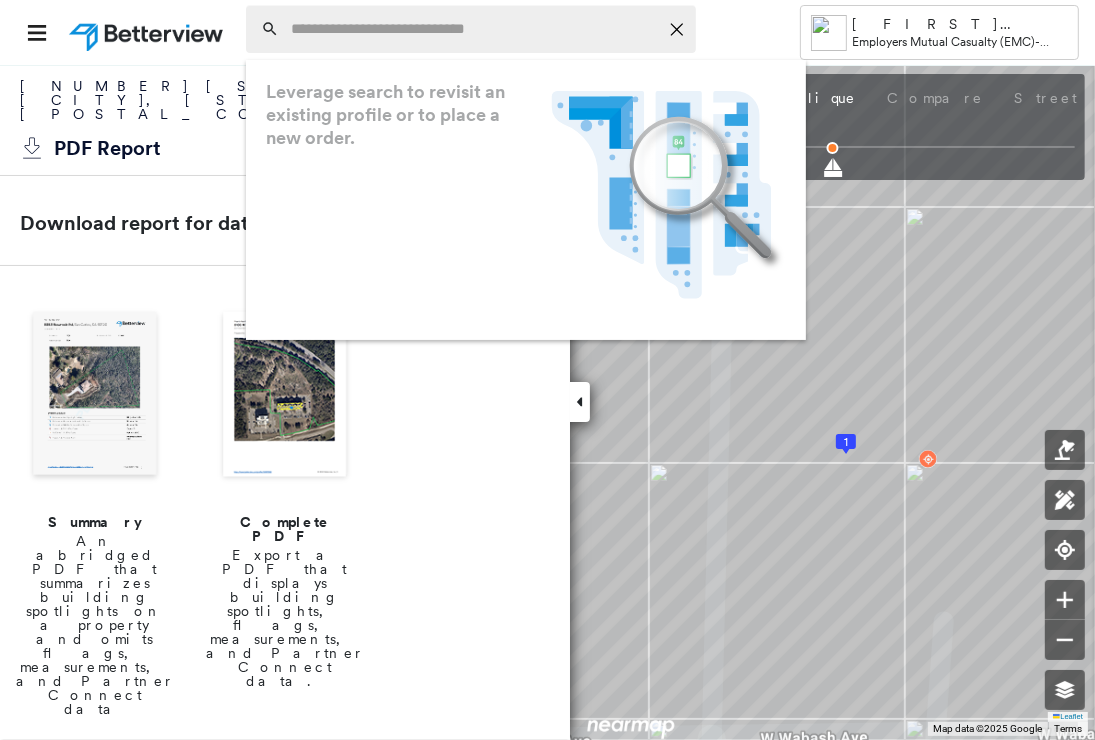 click at bounding box center [474, 29] 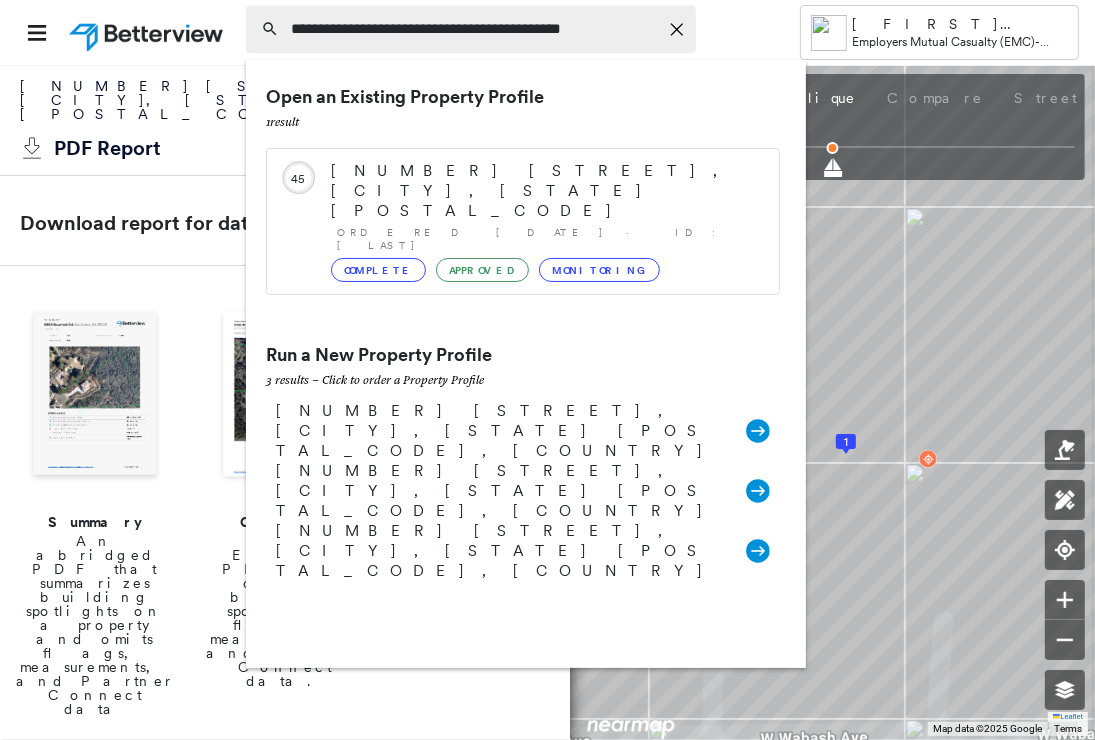 type on "**********" 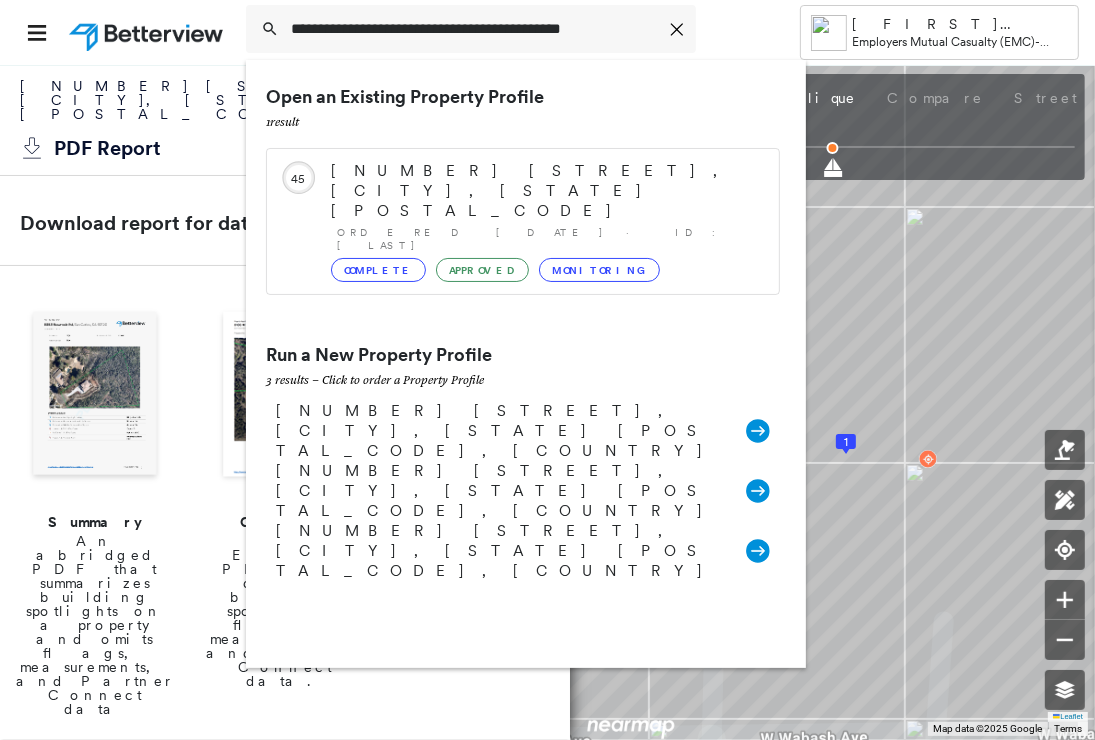 click on "1  result" at bounding box center [523, 121] 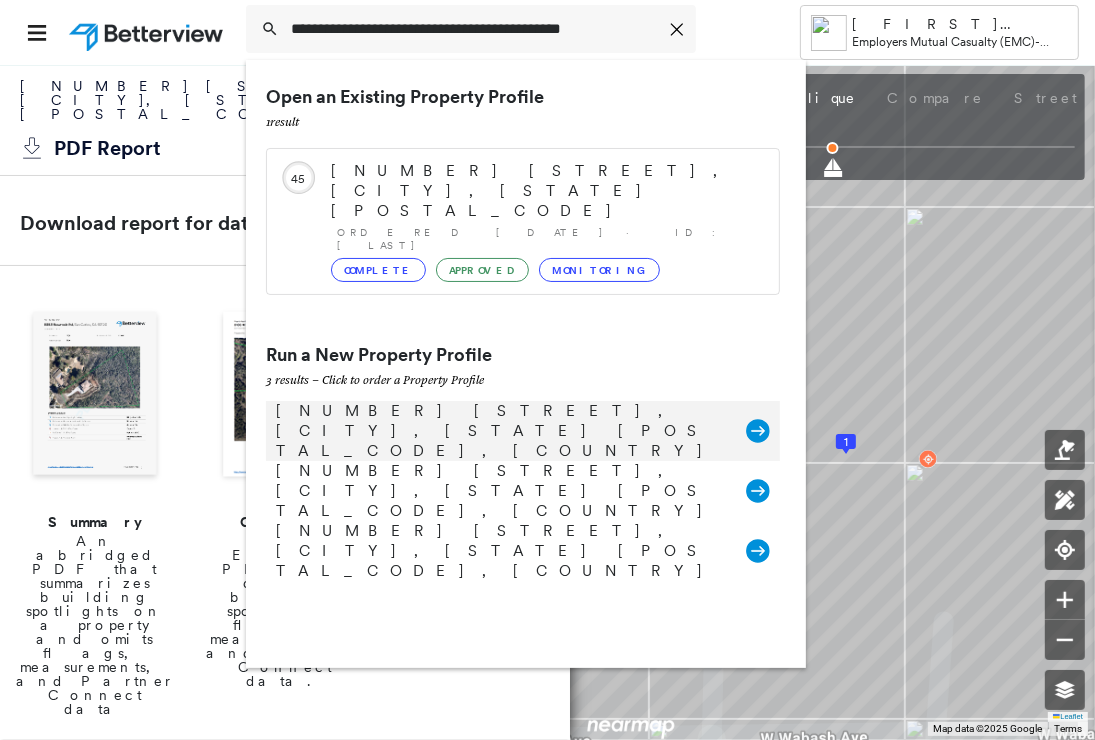 click on "[NUMBER] [STREET], [CITY], [STATE] [POSTAL_CODE], [COUNTRY]" at bounding box center (501, 431) 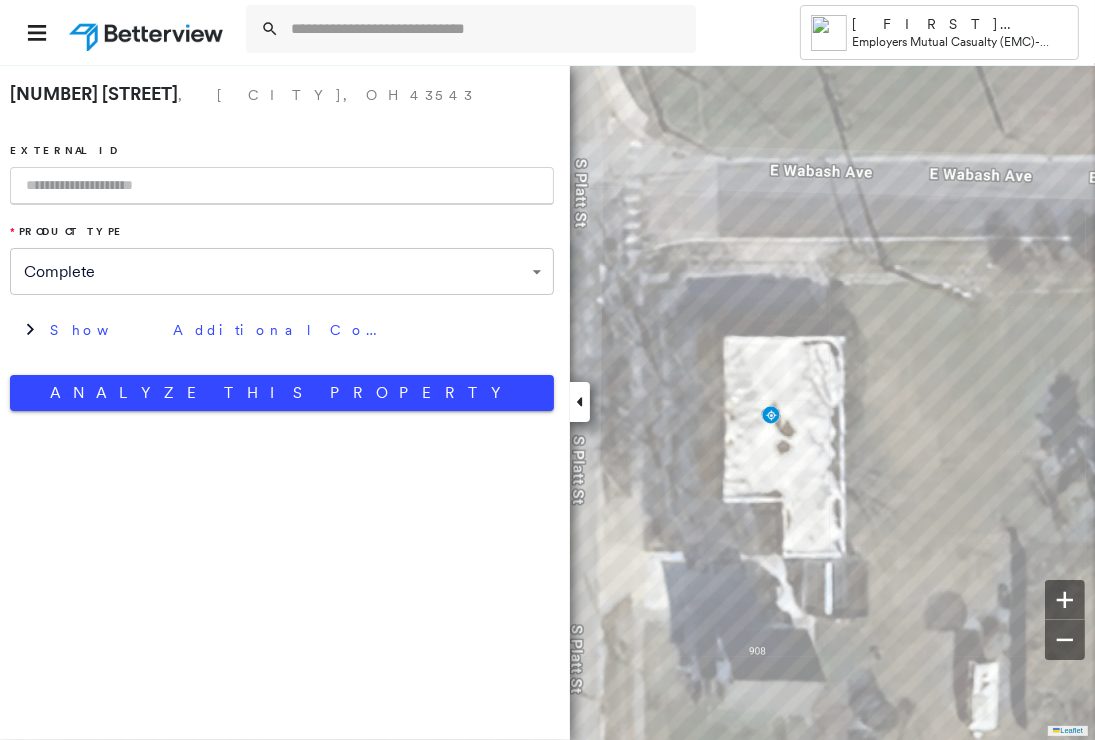 click at bounding box center (282, 186) 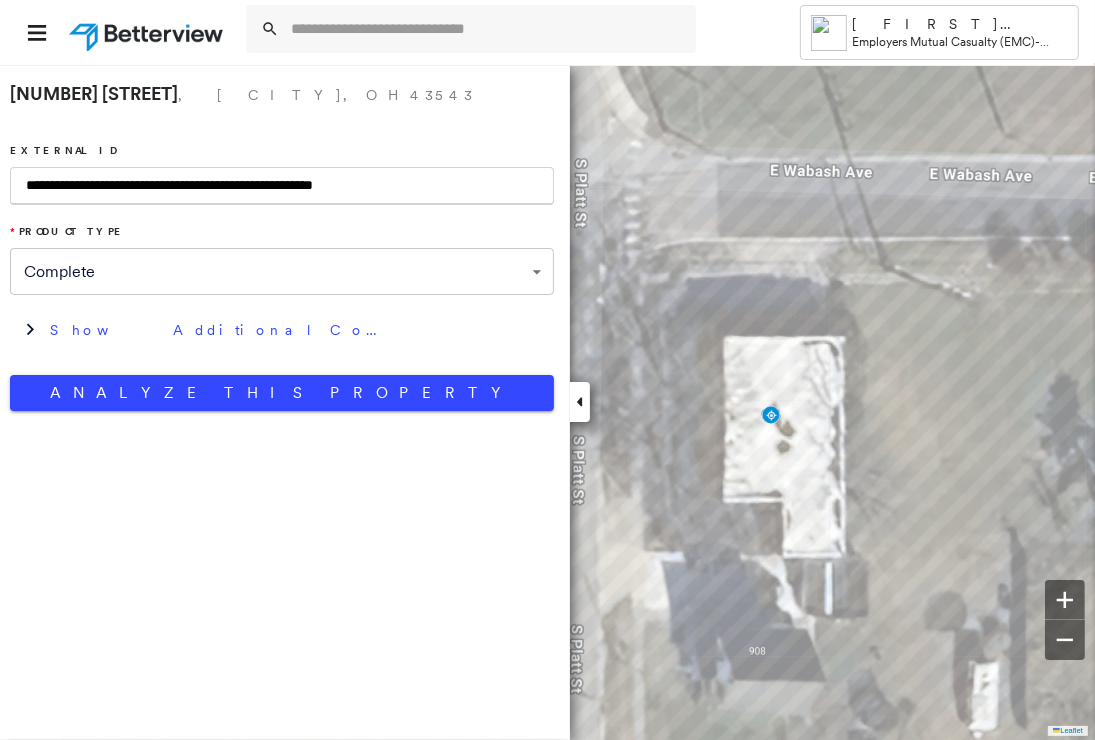 type on "**********" 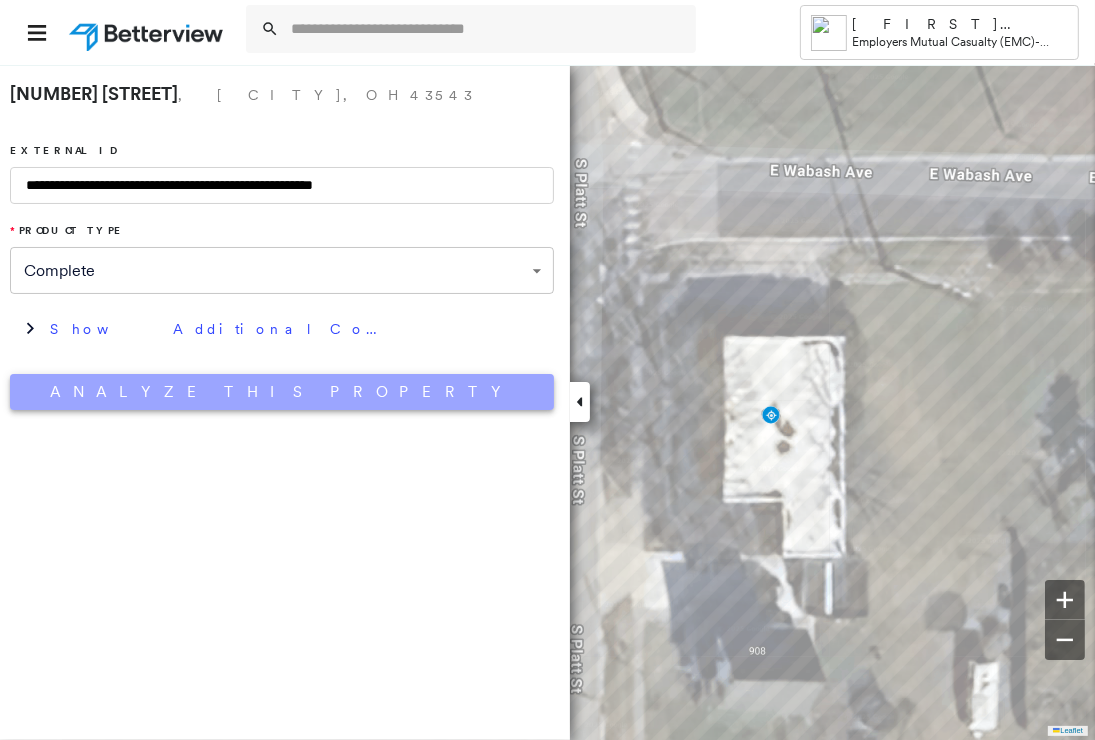 click on "Analyze This Property" at bounding box center [282, 392] 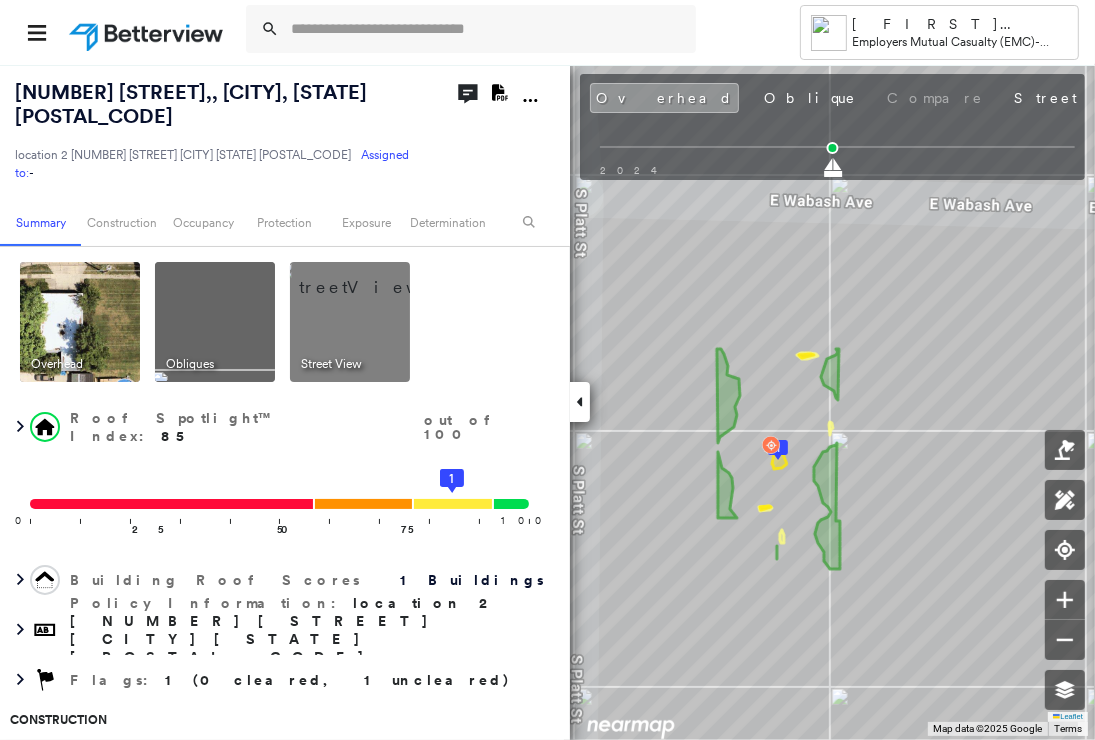 click on "Download PDF Report" 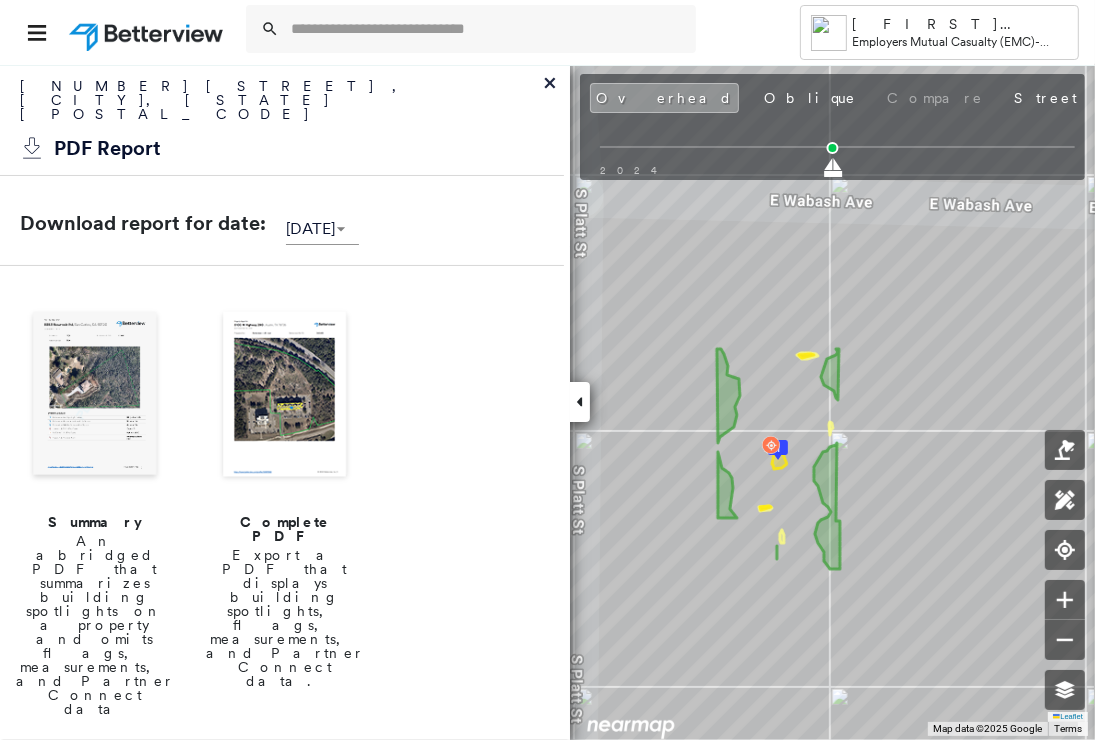 click at bounding box center (285, 396) 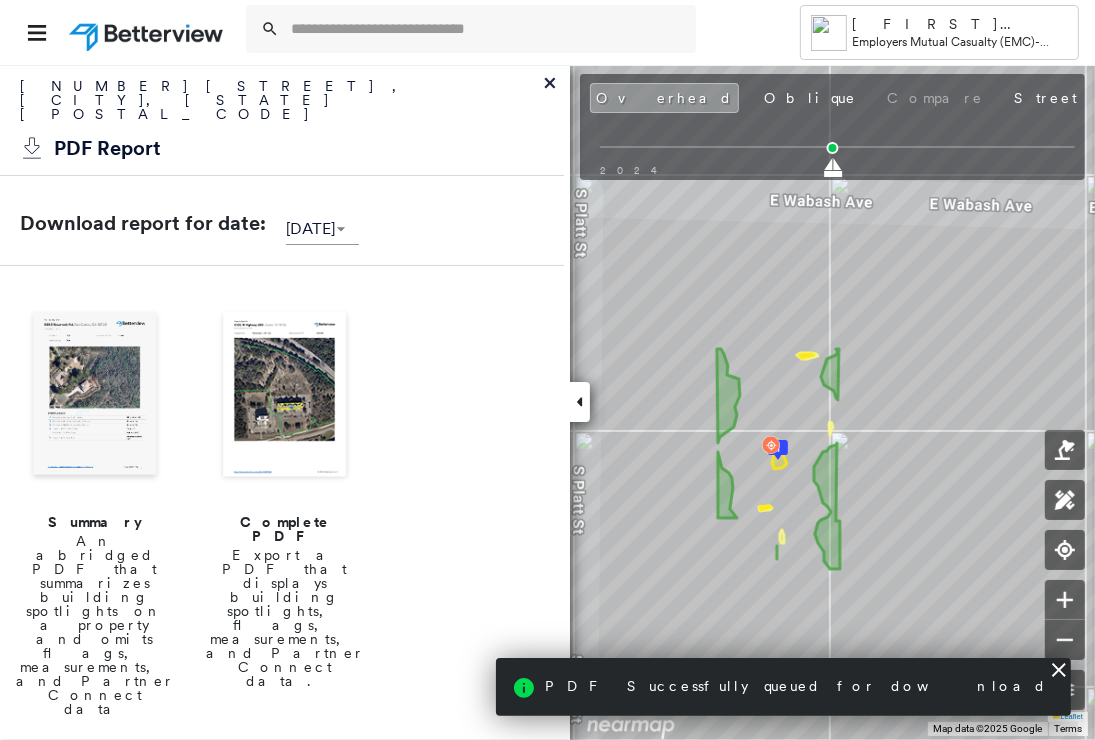 click on "Export a PDF that displays building spotlights, flags, measurements, and Partner Connect data." at bounding box center [285, 618] 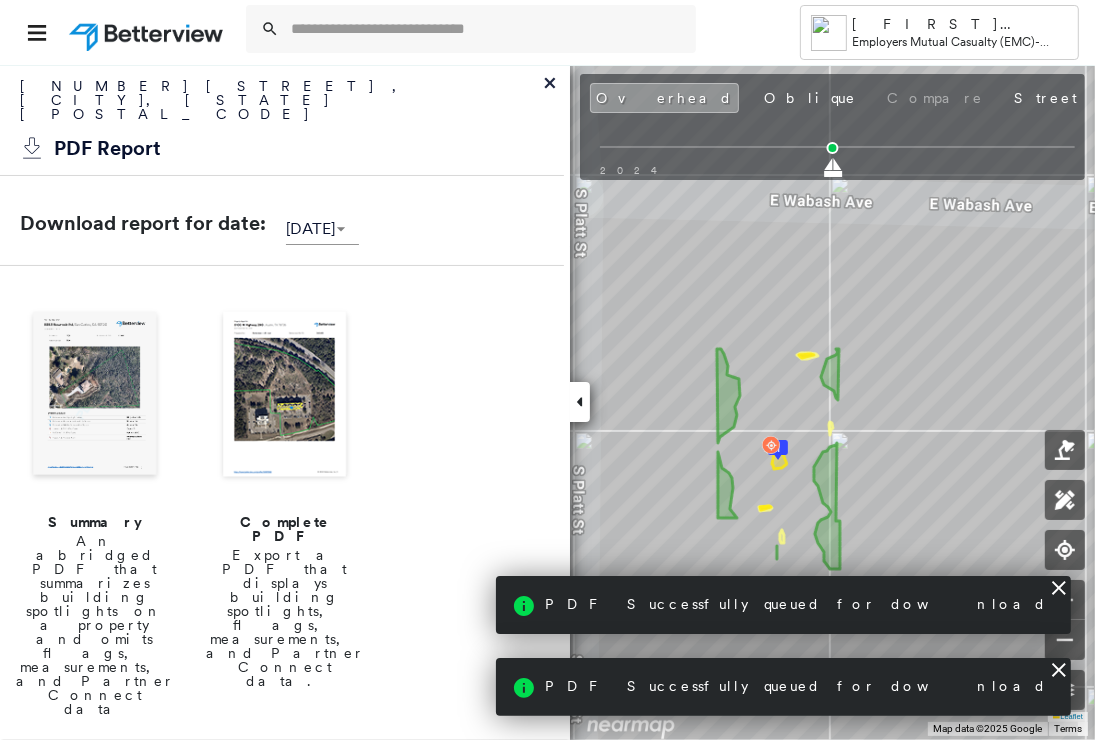 click at bounding box center (285, 396) 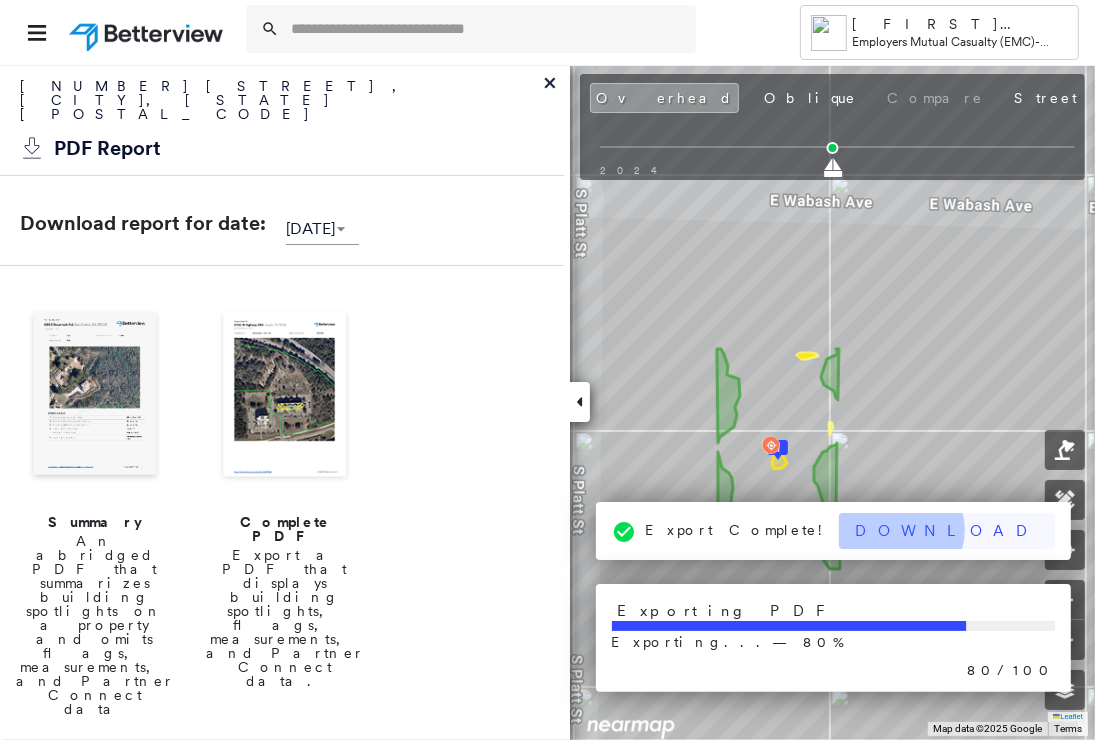 click on "Export Complete! Download Exporting PDF Exporting...  —  80 % 80 / 100" at bounding box center [834, 609] 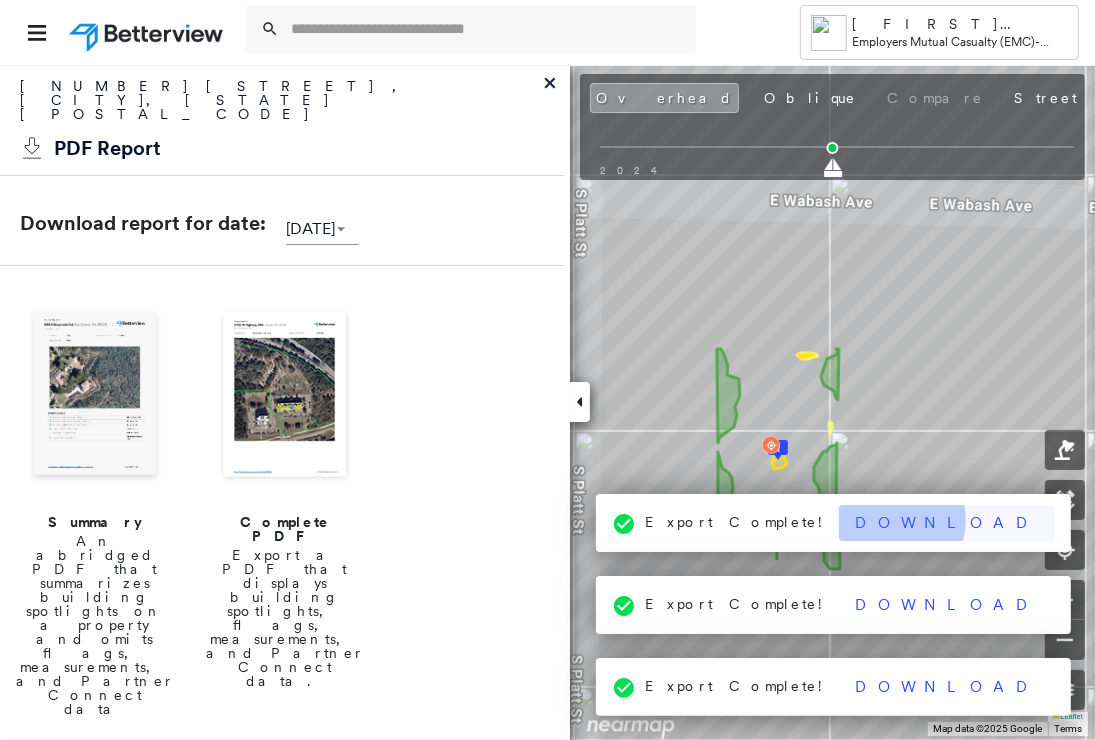 click on "Download" at bounding box center (947, 523) 